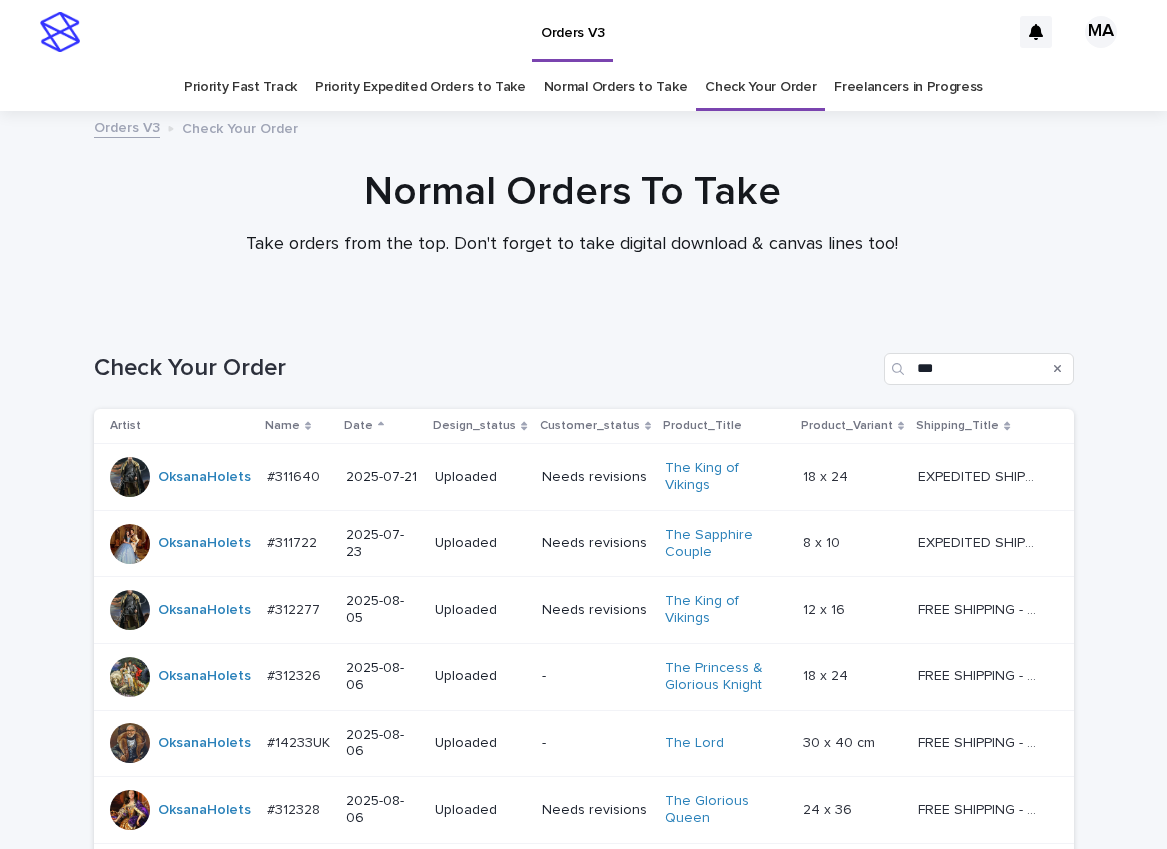 scroll, scrollTop: 0, scrollLeft: 0, axis: both 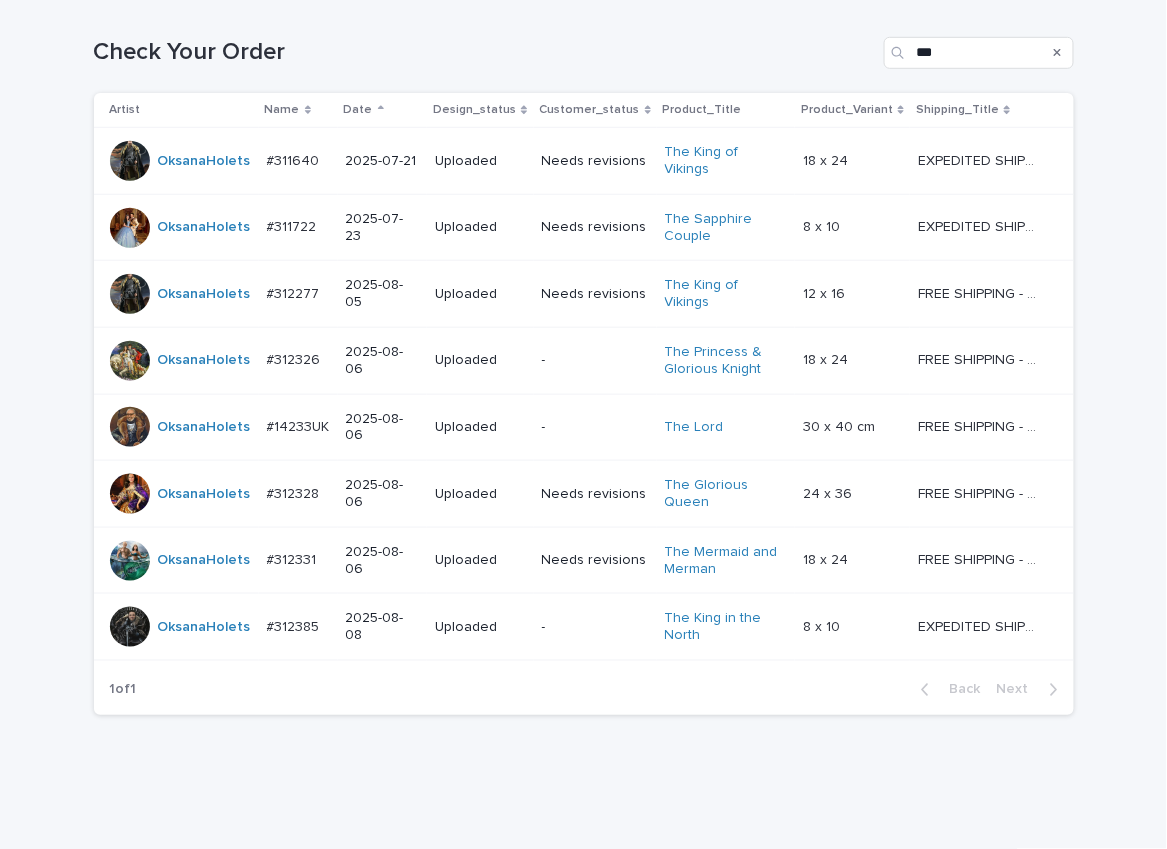 click on "-" at bounding box center [595, 627] 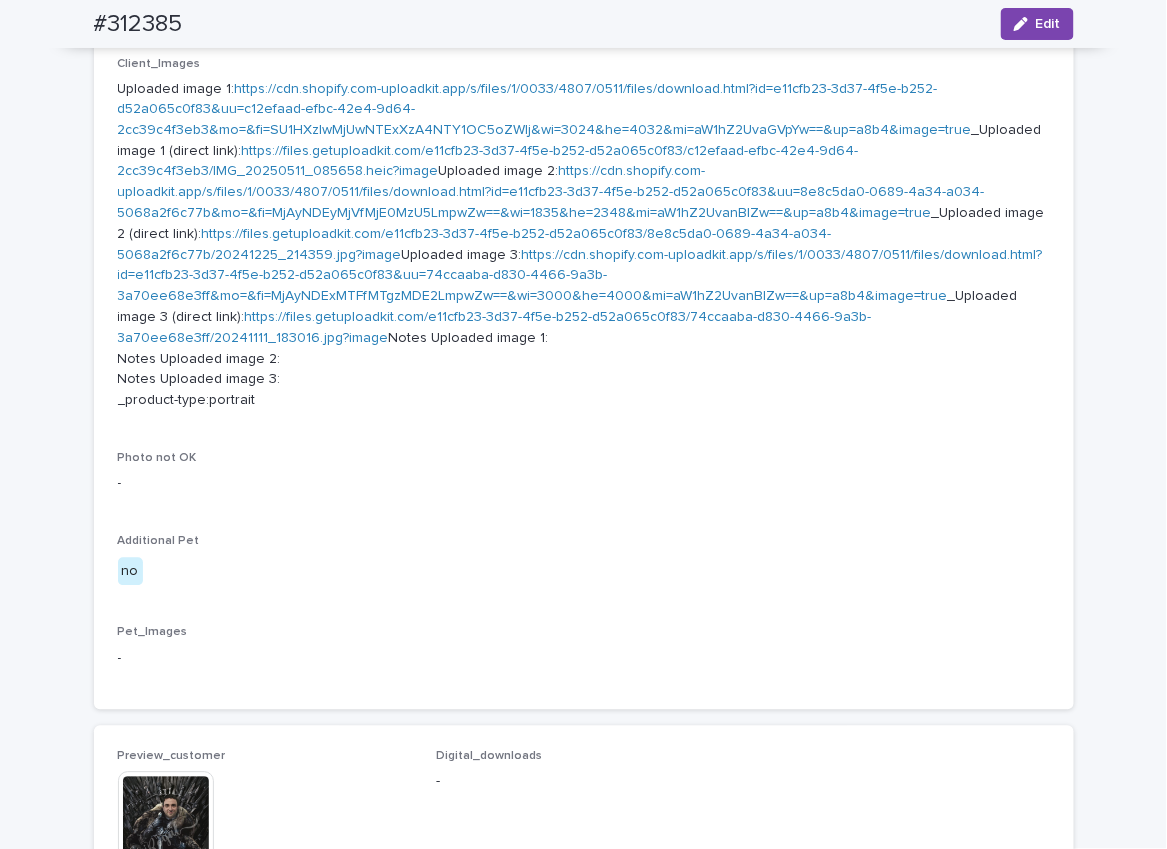 scroll, scrollTop: 1050, scrollLeft: 0, axis: vertical 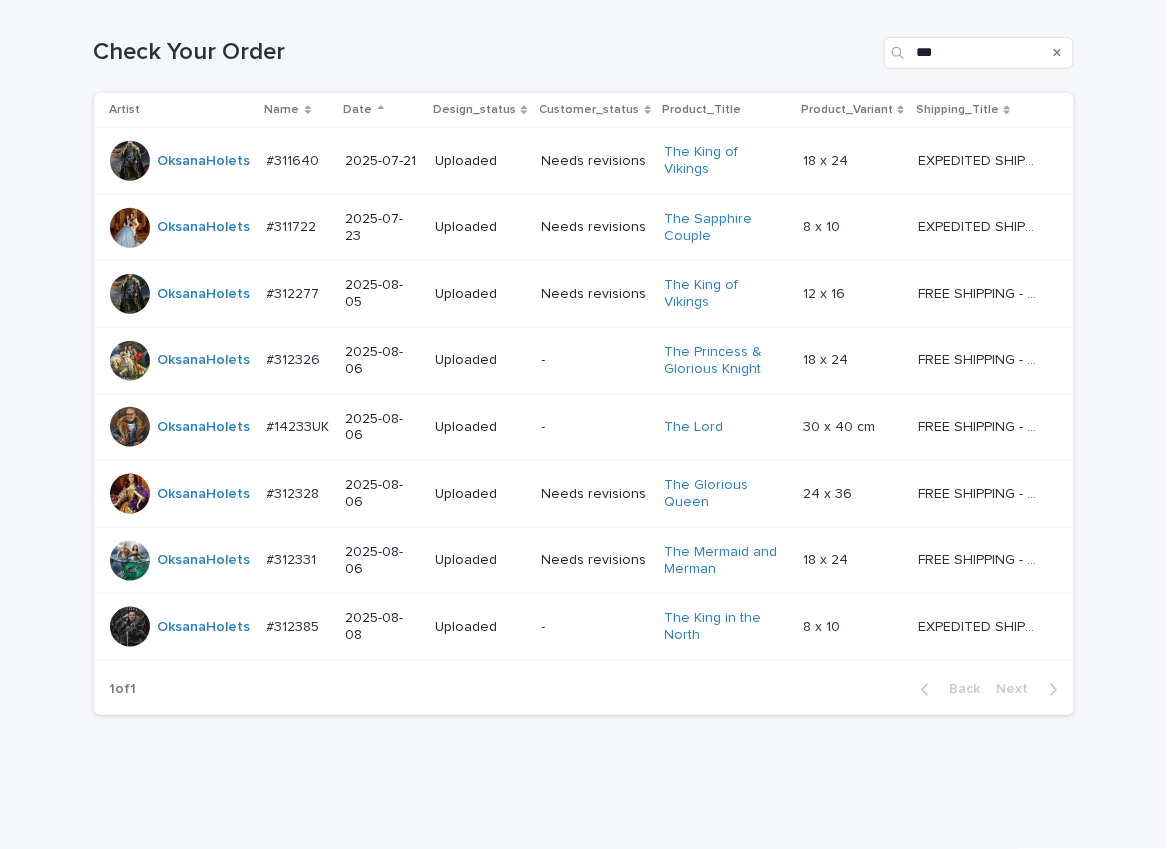 click on "-" at bounding box center [595, 427] 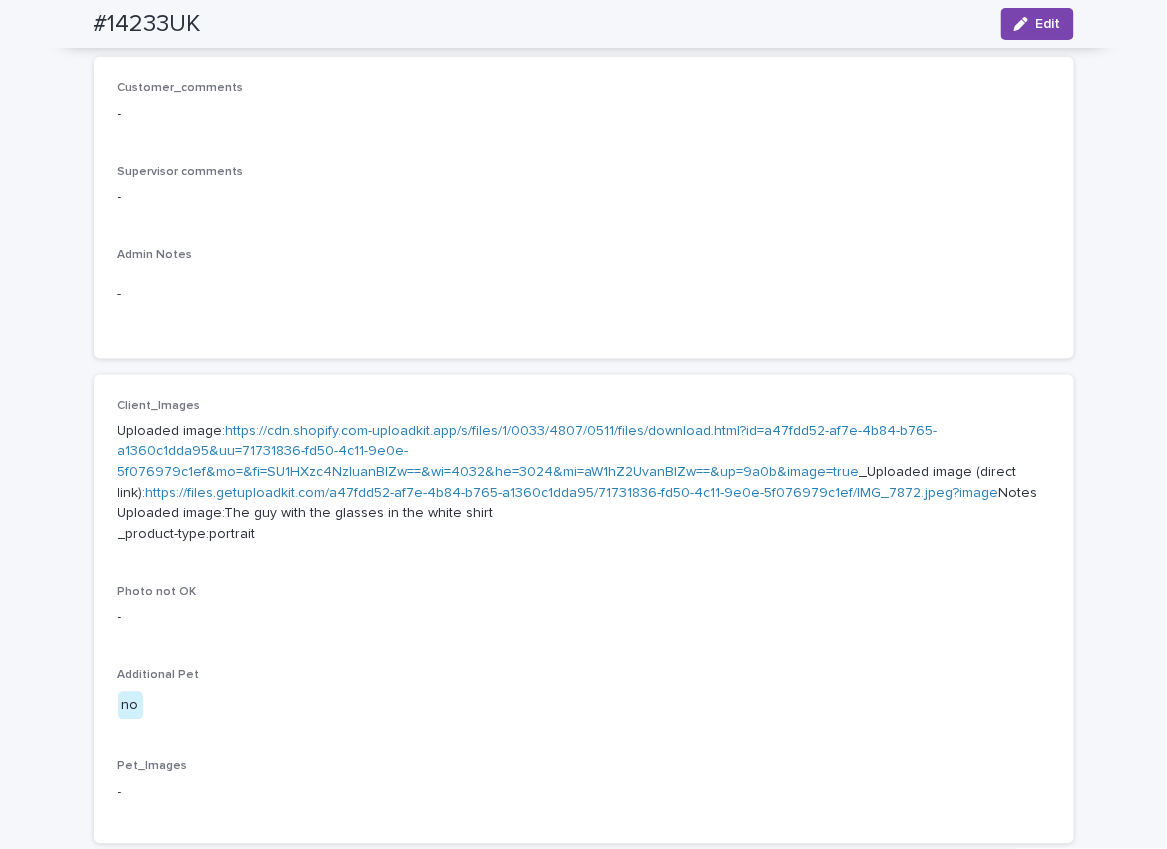 scroll, scrollTop: 699, scrollLeft: 0, axis: vertical 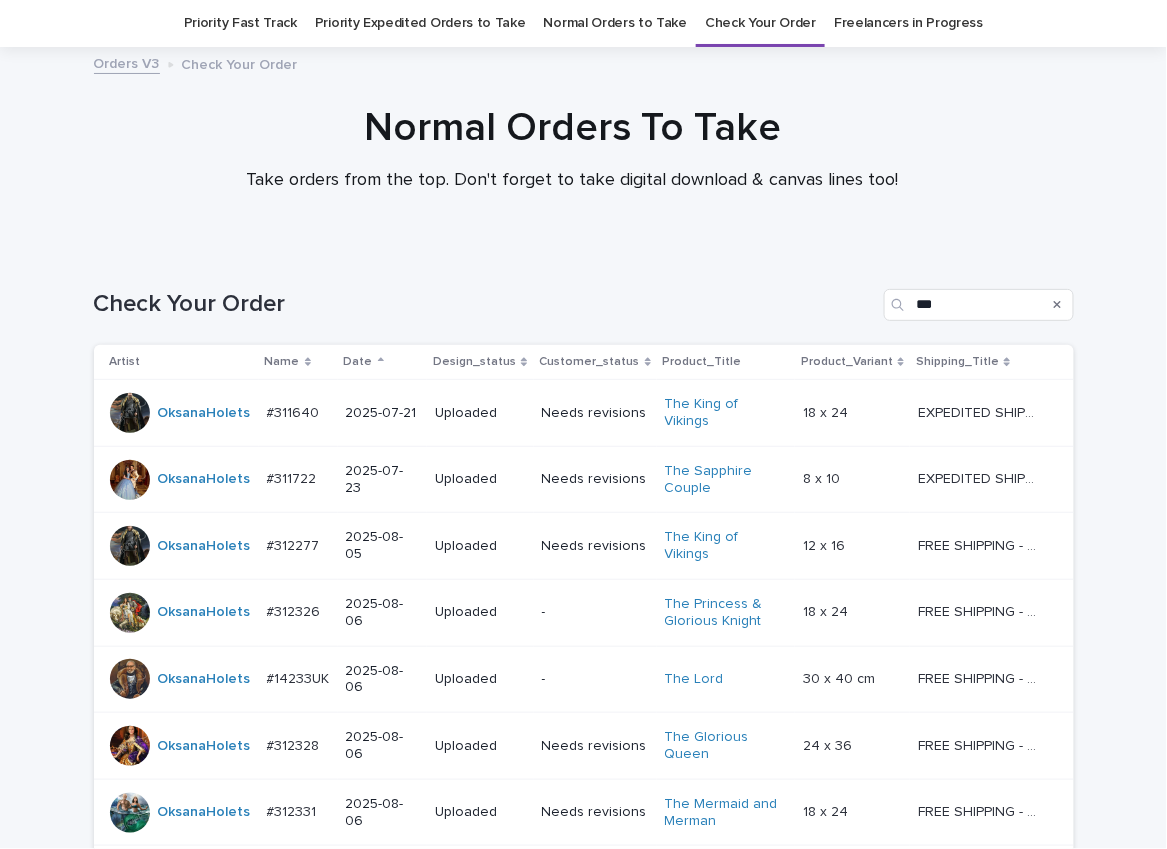 click on "-" at bounding box center [595, 610] 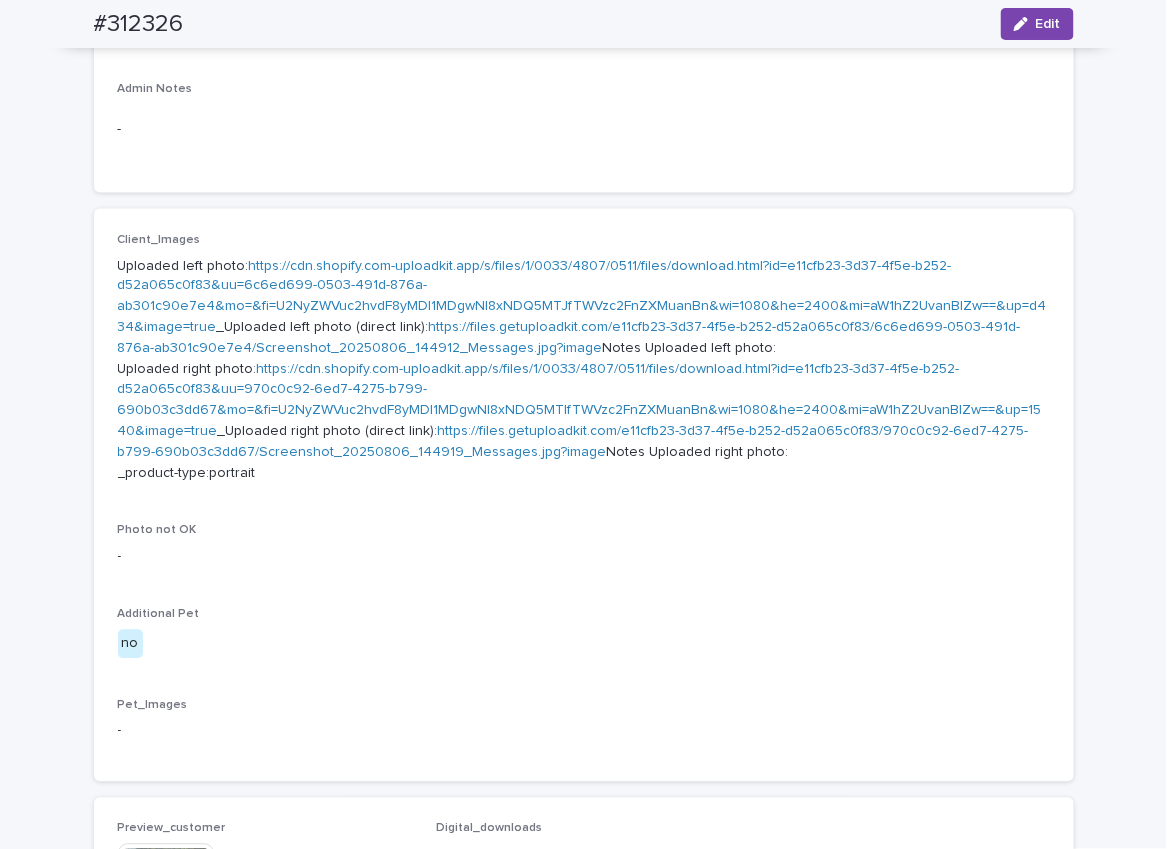 scroll, scrollTop: 1050, scrollLeft: 0, axis: vertical 